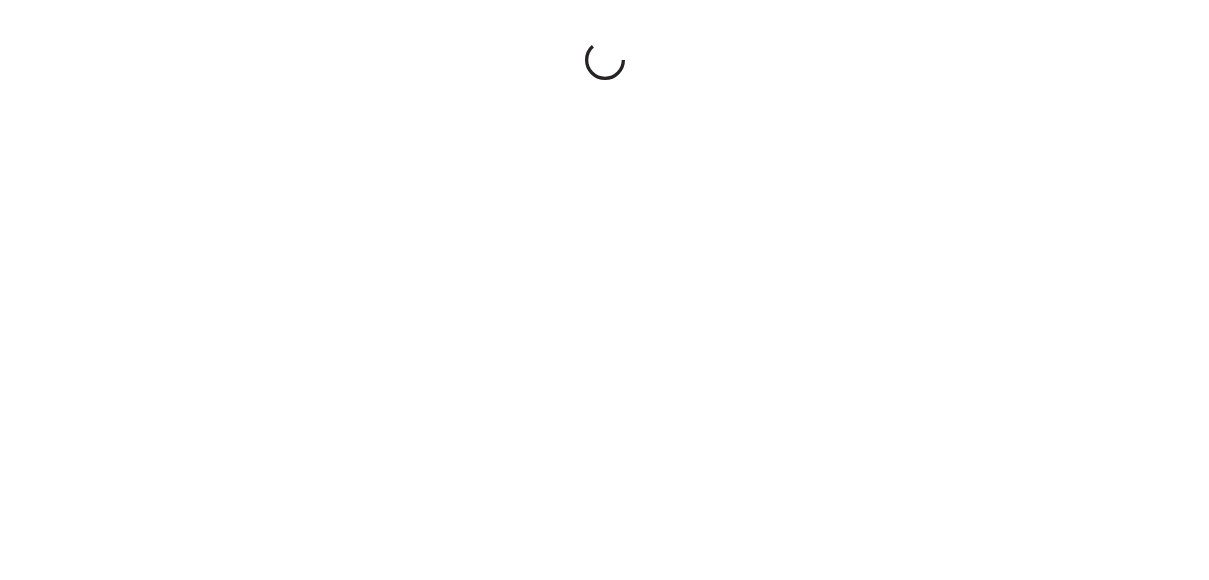 scroll, scrollTop: 0, scrollLeft: 0, axis: both 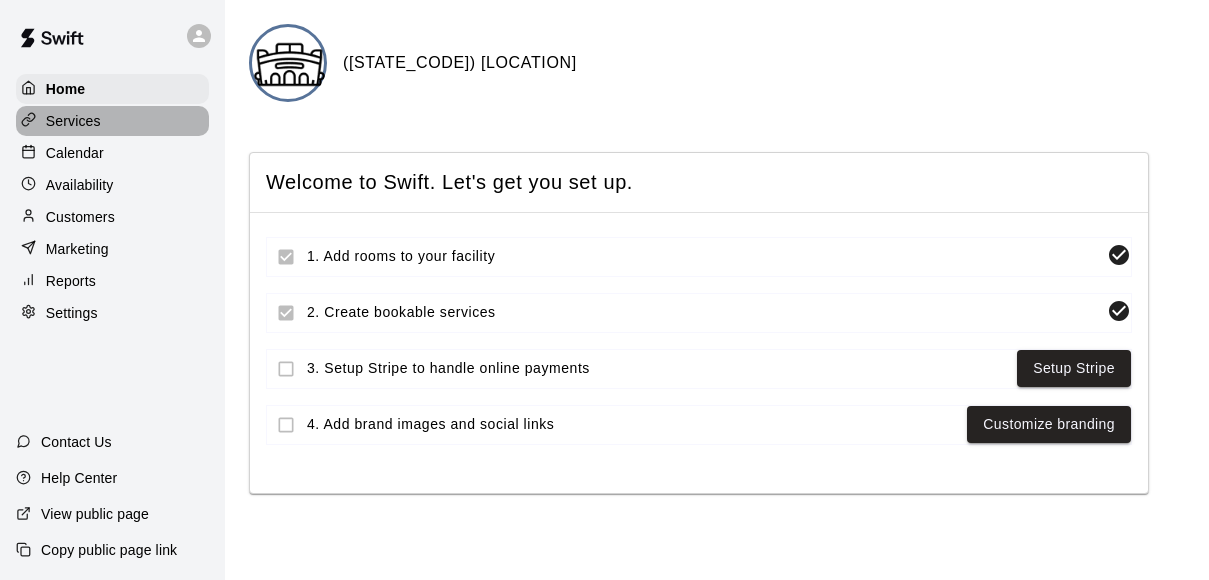 click on "Services" at bounding box center (73, 121) 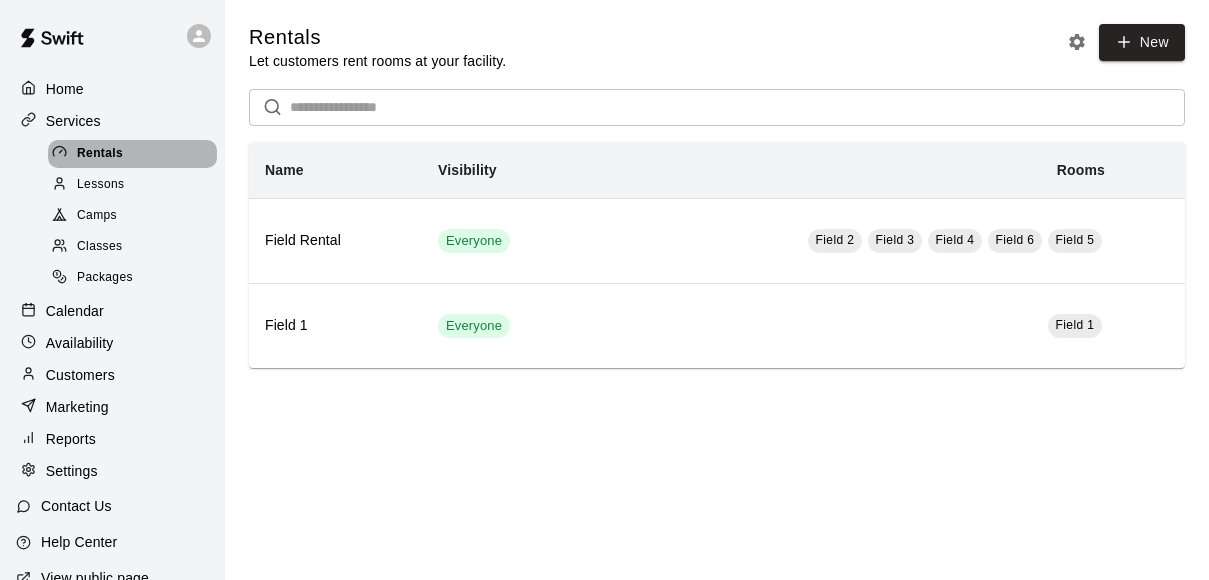 click on "Rentals" at bounding box center (100, 154) 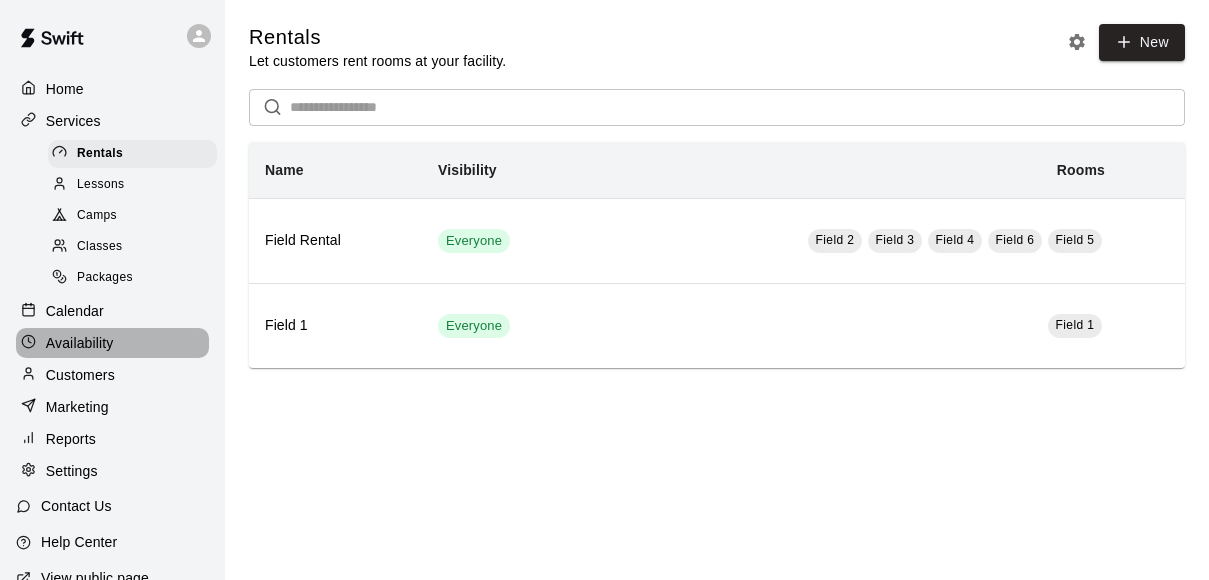 click on "Availability" at bounding box center (112, 343) 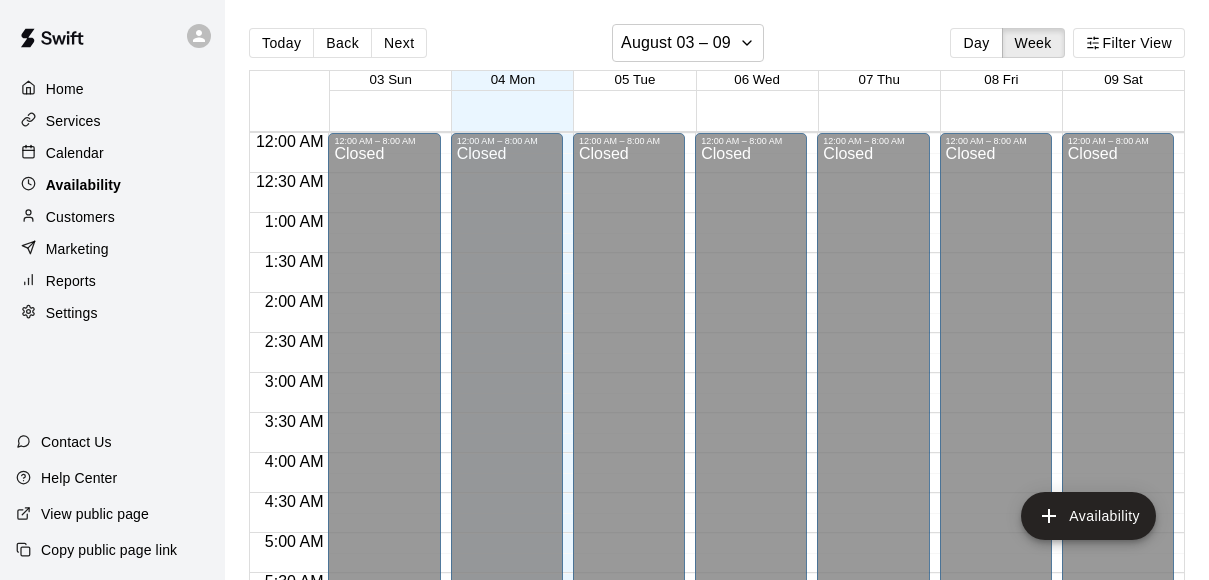 scroll, scrollTop: 777, scrollLeft: 0, axis: vertical 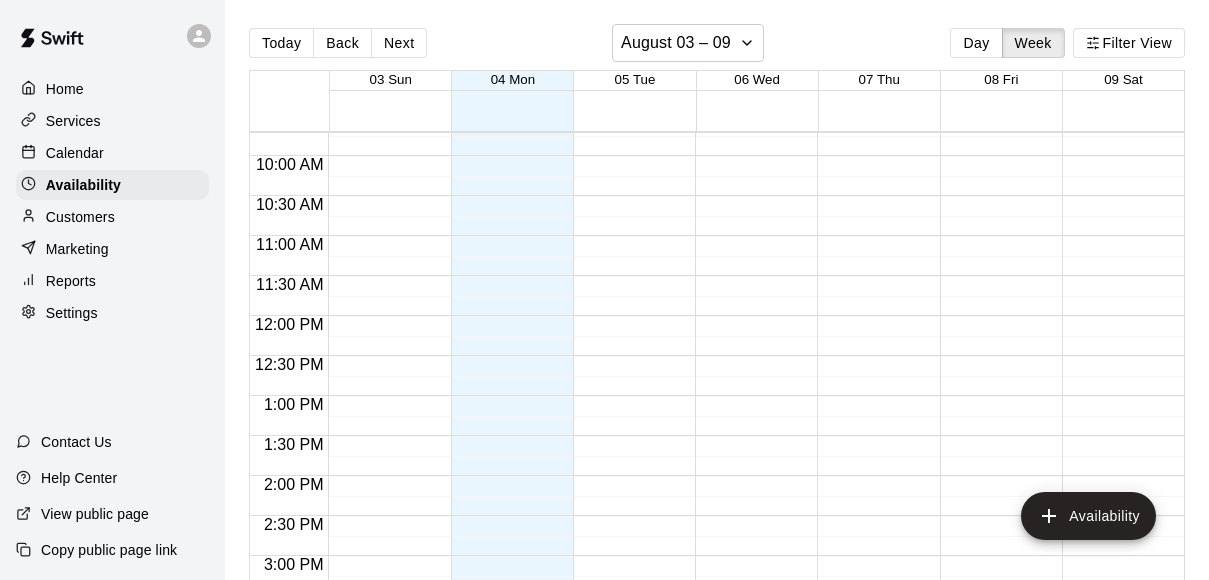 click on "Calendar" at bounding box center (75, 153) 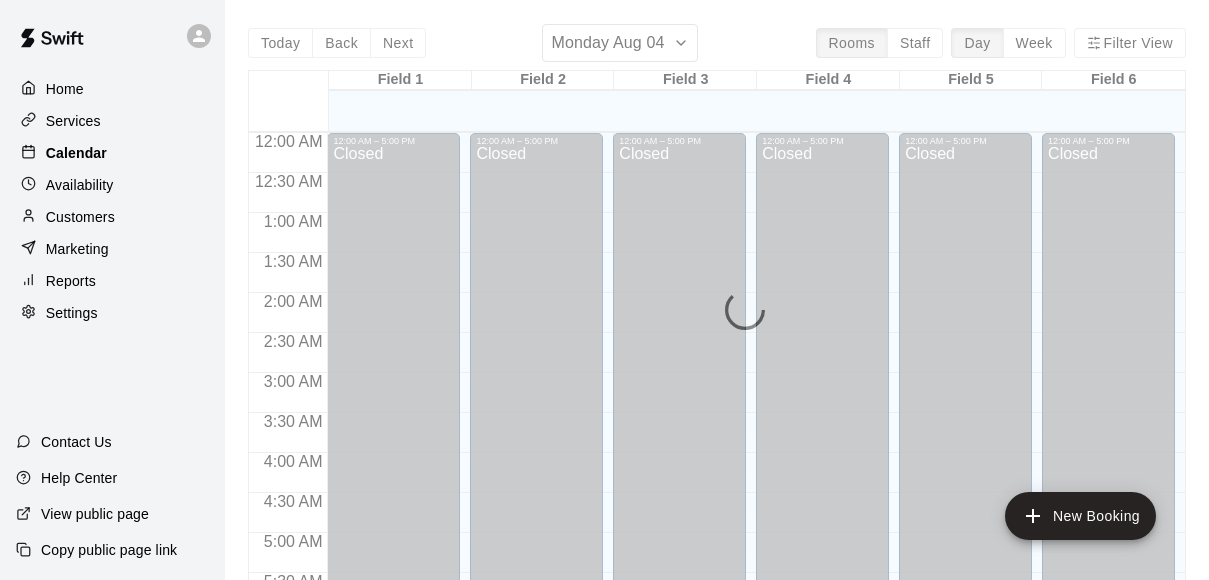 scroll, scrollTop: 777, scrollLeft: 0, axis: vertical 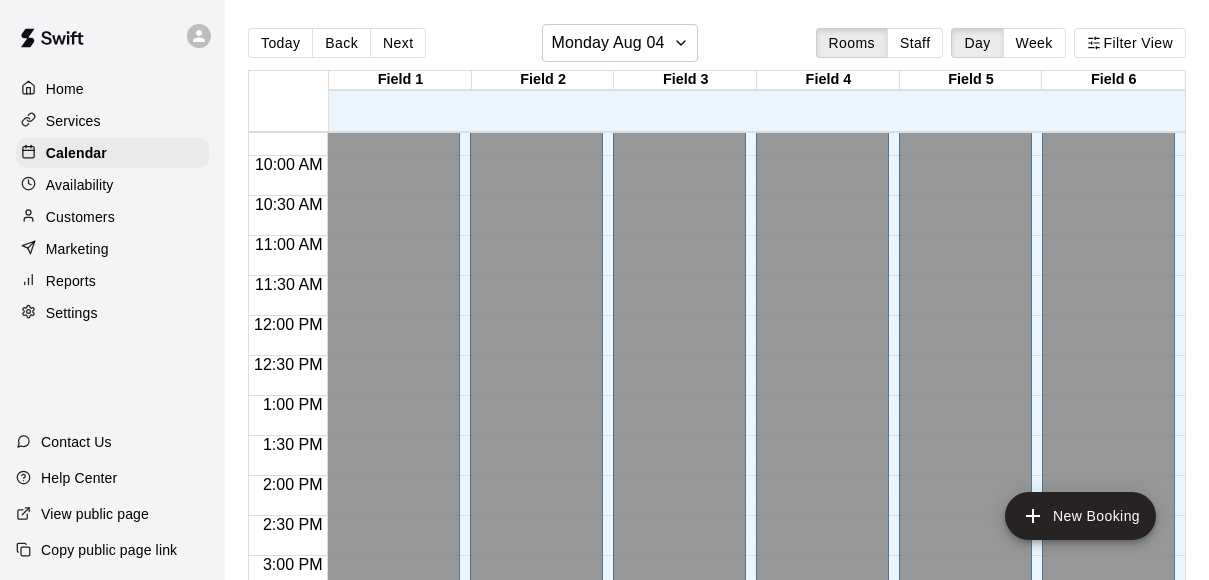 click 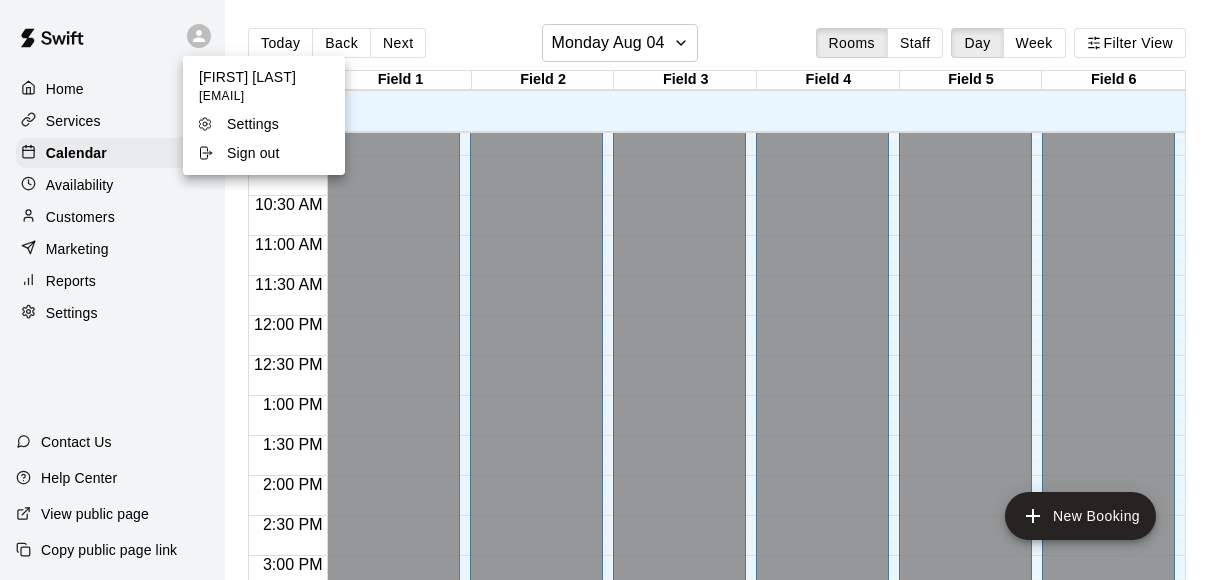 click on "Settings" at bounding box center (253, 124) 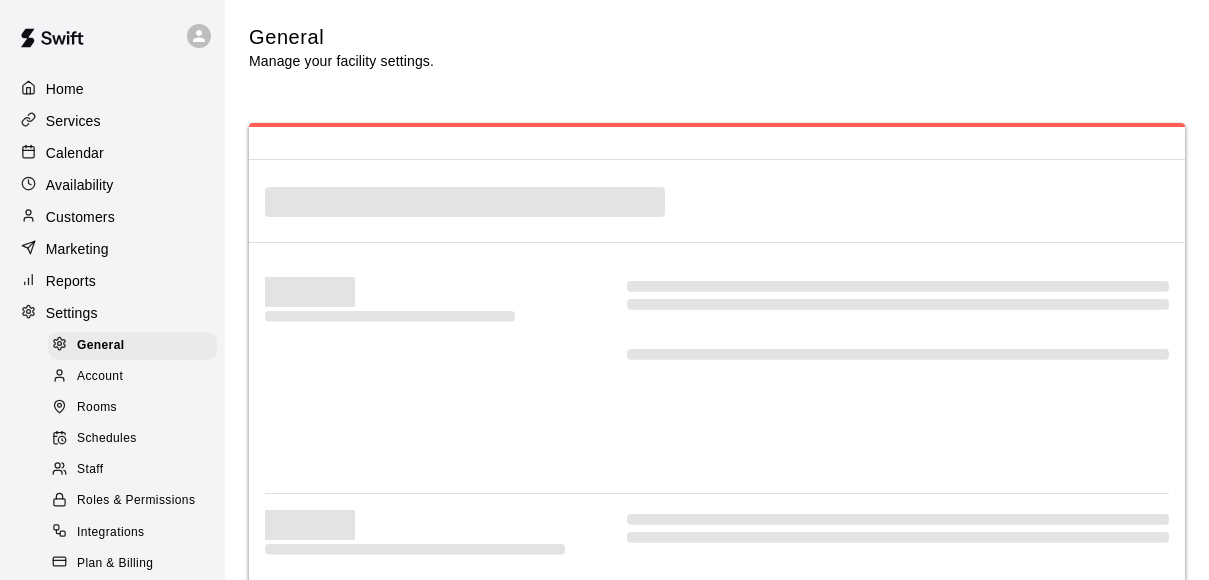 select on "**" 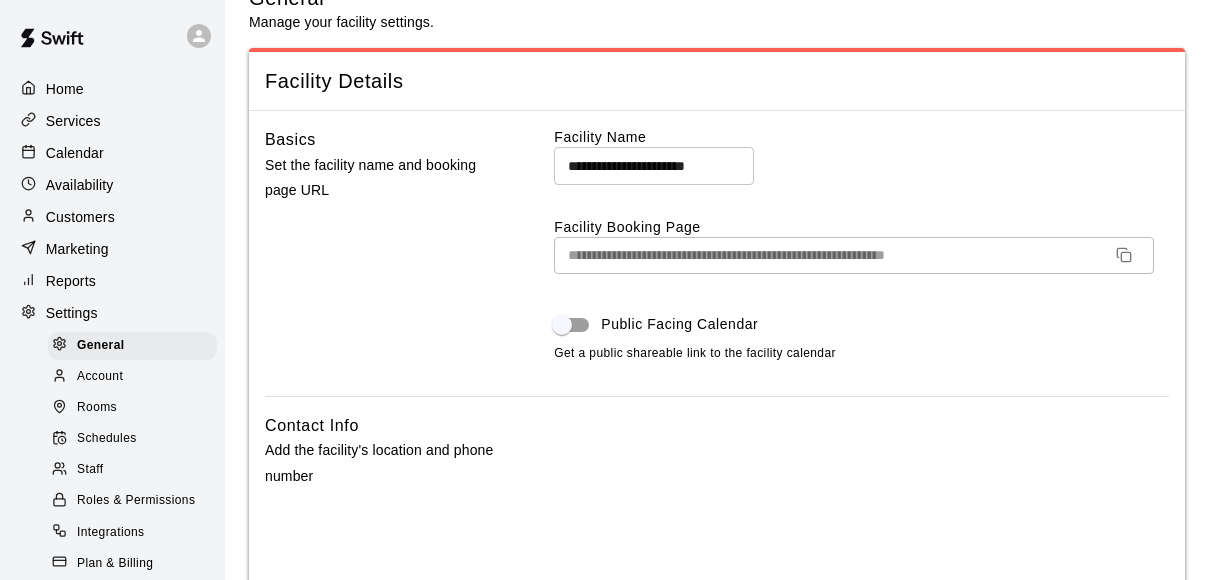 scroll, scrollTop: 0, scrollLeft: 0, axis: both 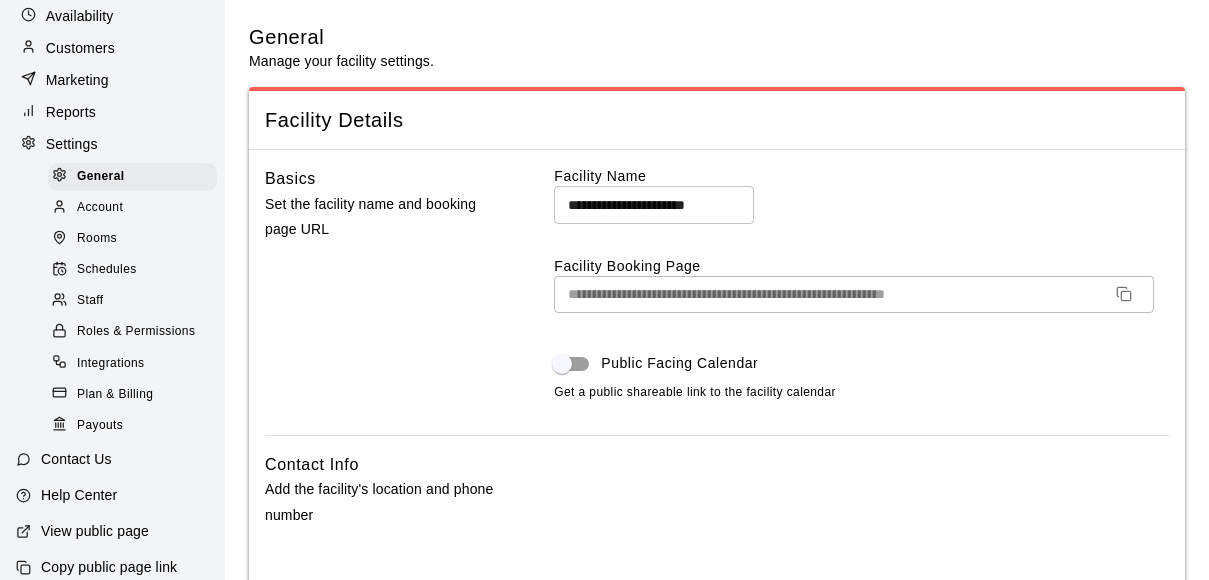 click on "Rooms" at bounding box center (132, 239) 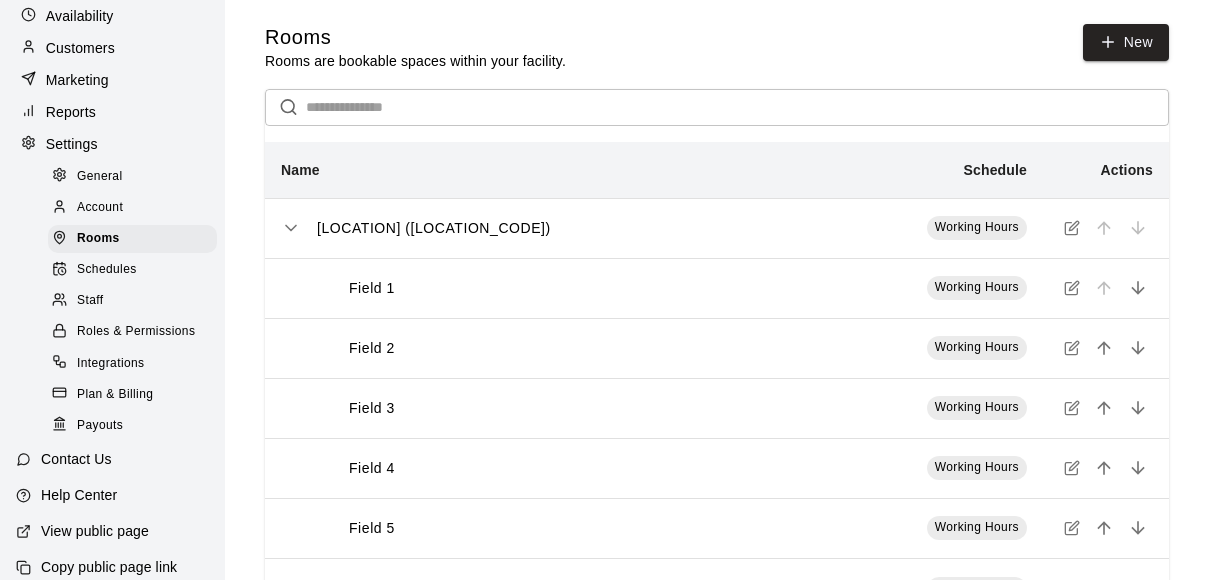 scroll, scrollTop: 185, scrollLeft: 0, axis: vertical 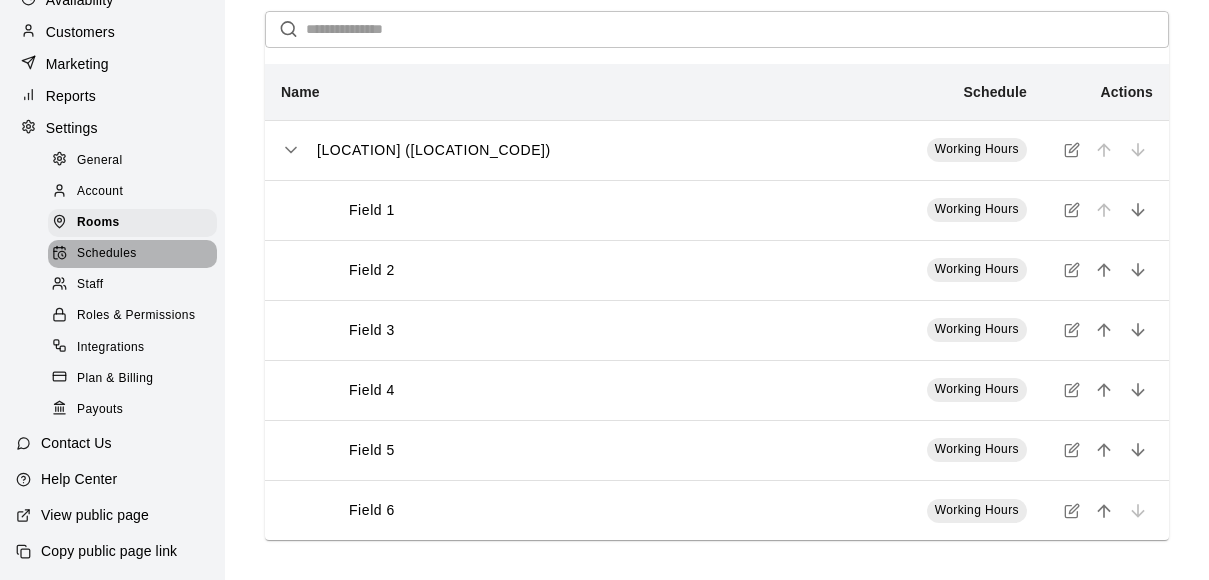 click on "Schedules" at bounding box center (107, 254) 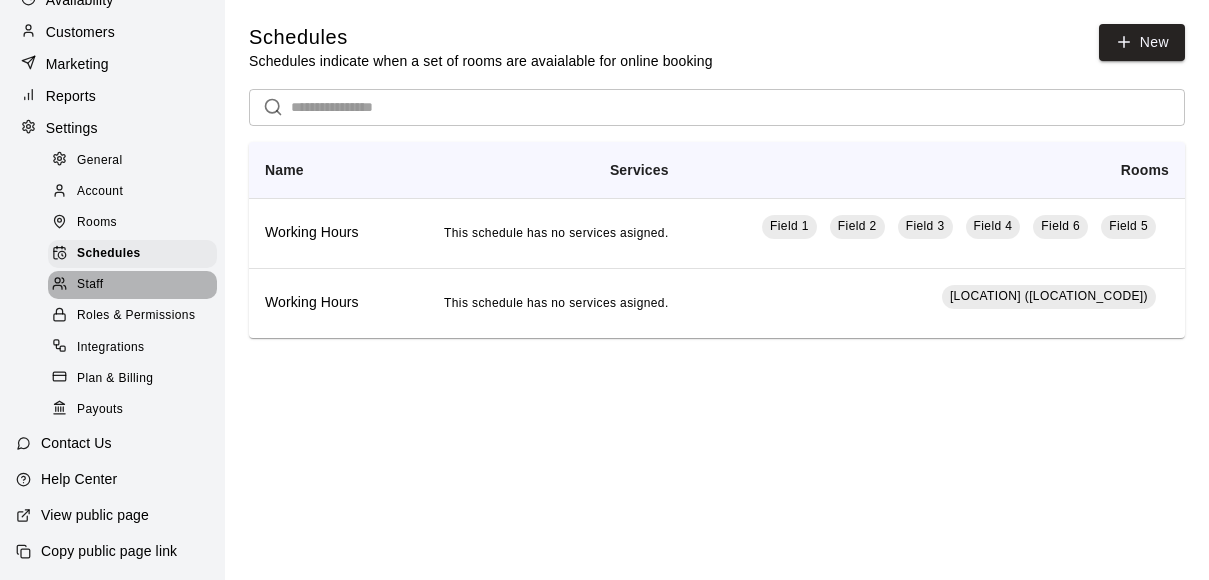 click on "Staff" at bounding box center (132, 285) 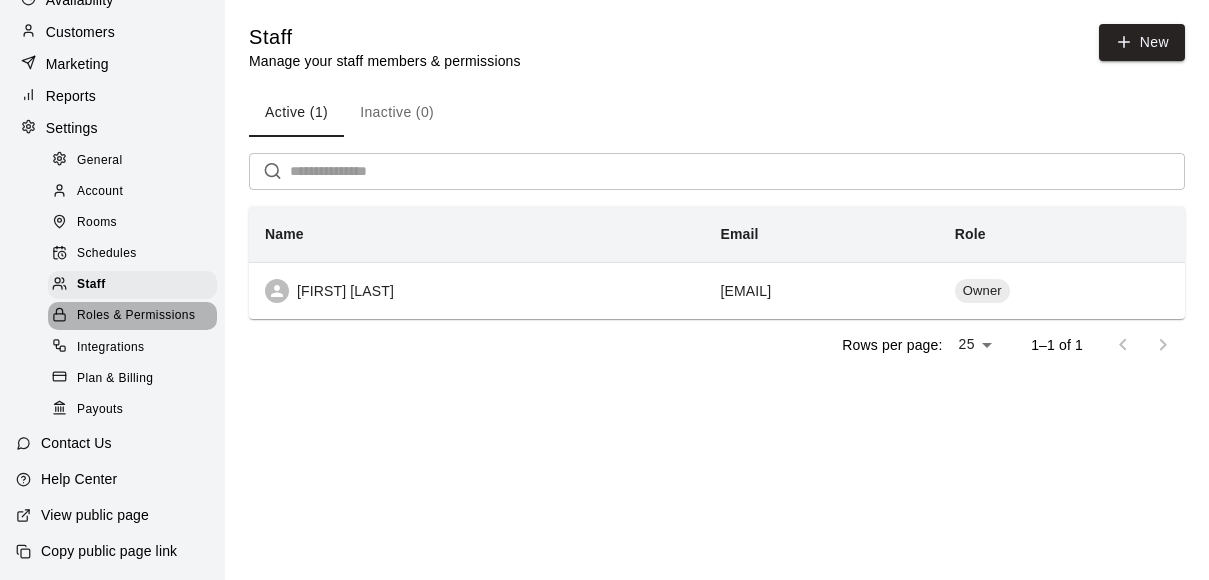 click on "Roles & Permissions" at bounding box center (136, 316) 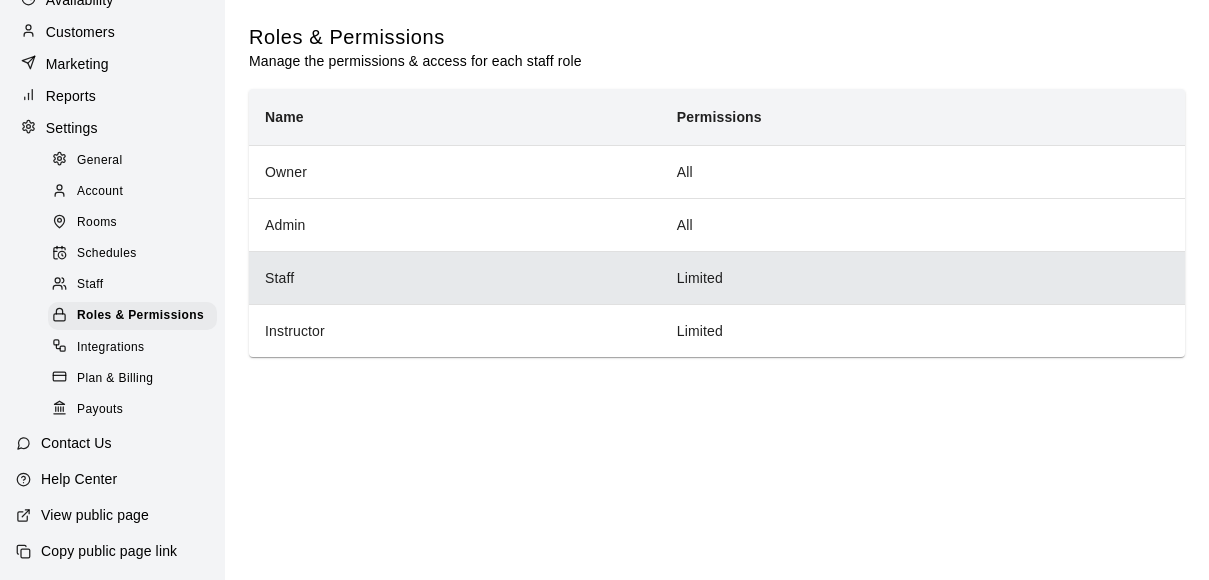 click on "Staff" at bounding box center (455, 277) 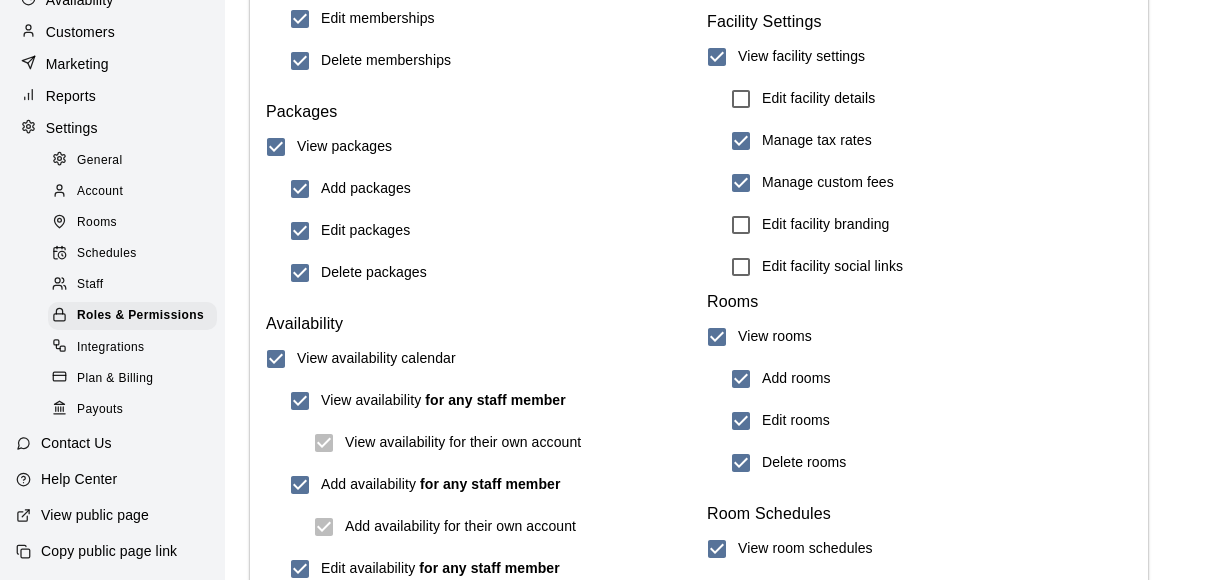 scroll, scrollTop: 1231, scrollLeft: 0, axis: vertical 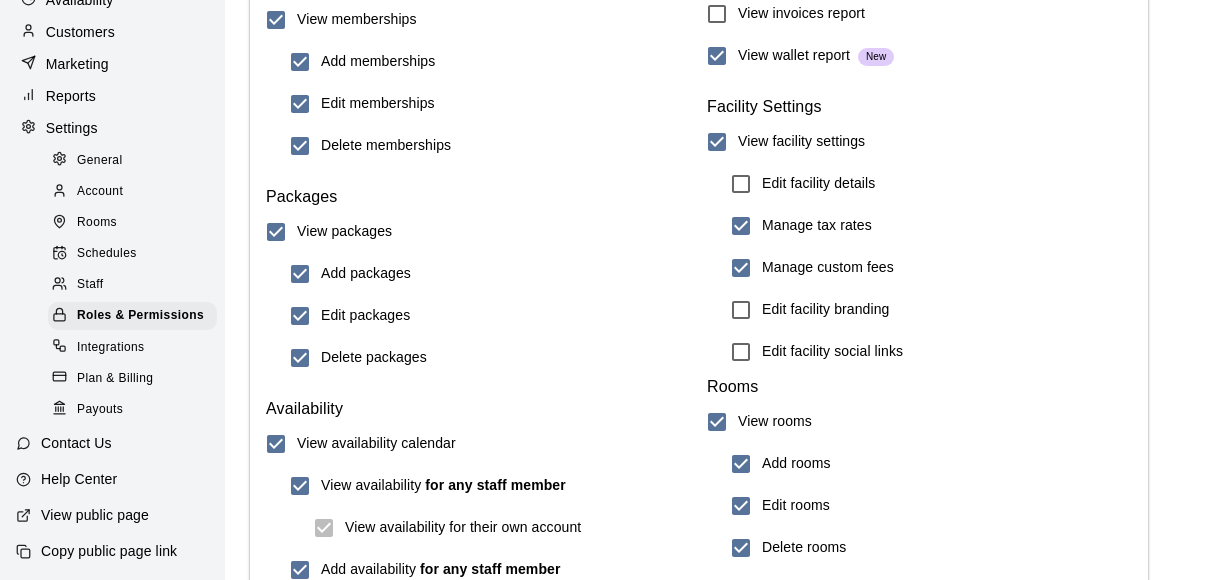 click on "Staff" at bounding box center [90, 285] 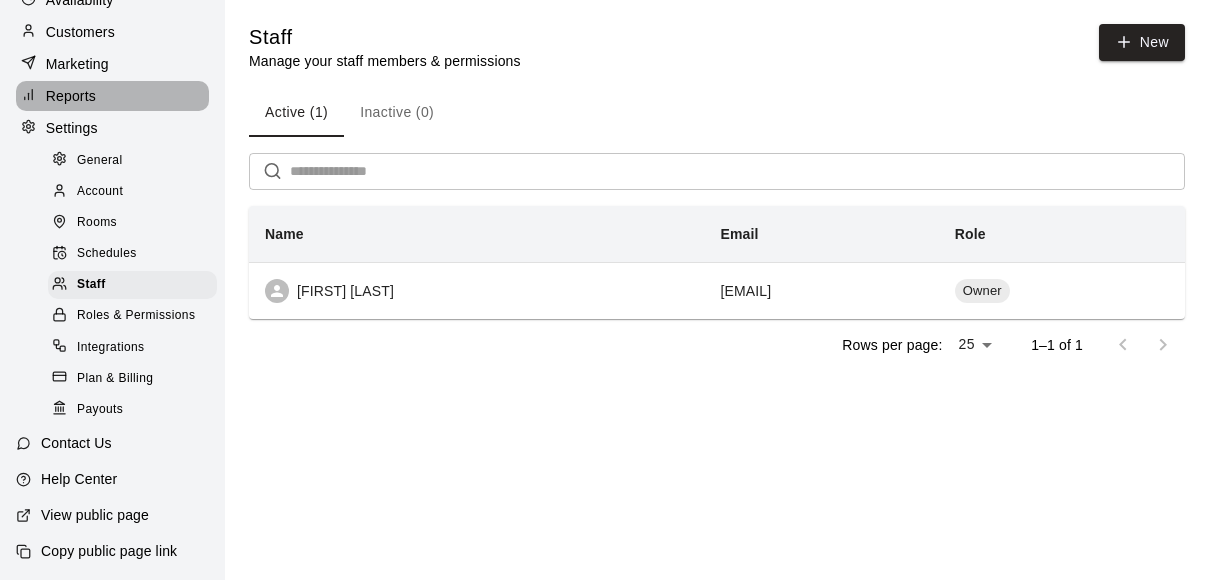 click on "Reports" at bounding box center (71, 96) 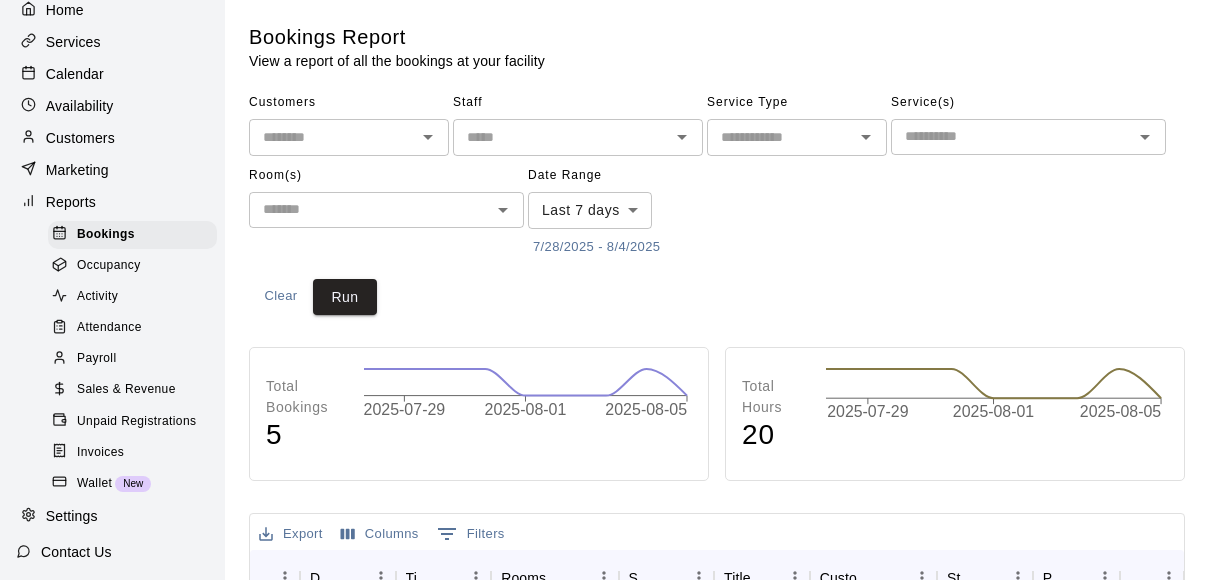 scroll, scrollTop: 0, scrollLeft: 0, axis: both 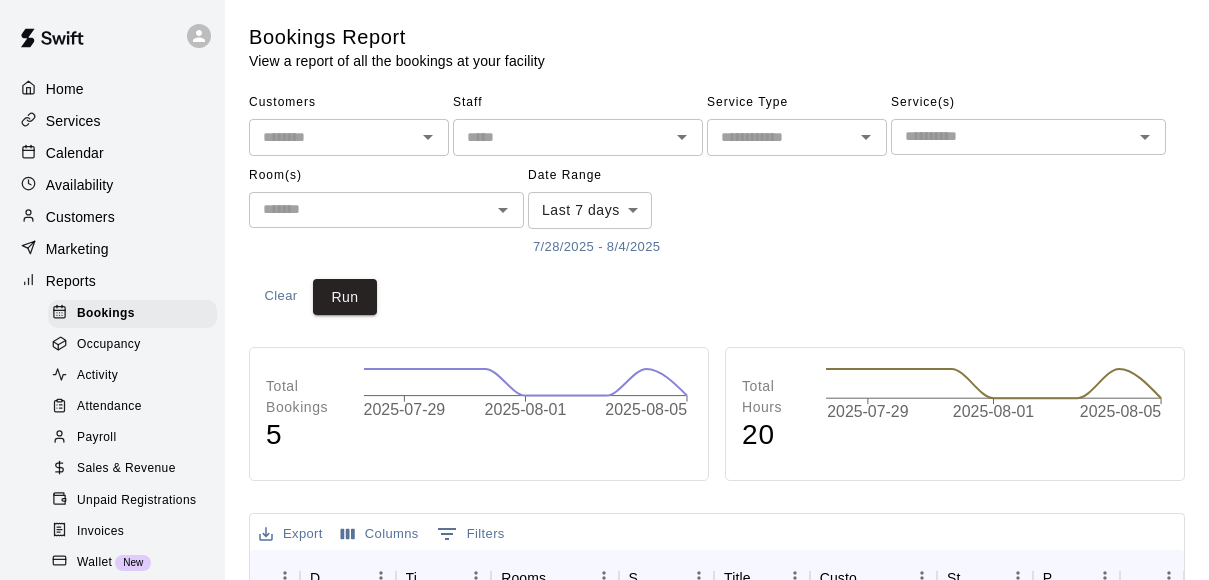 click on "Home" at bounding box center (65, 89) 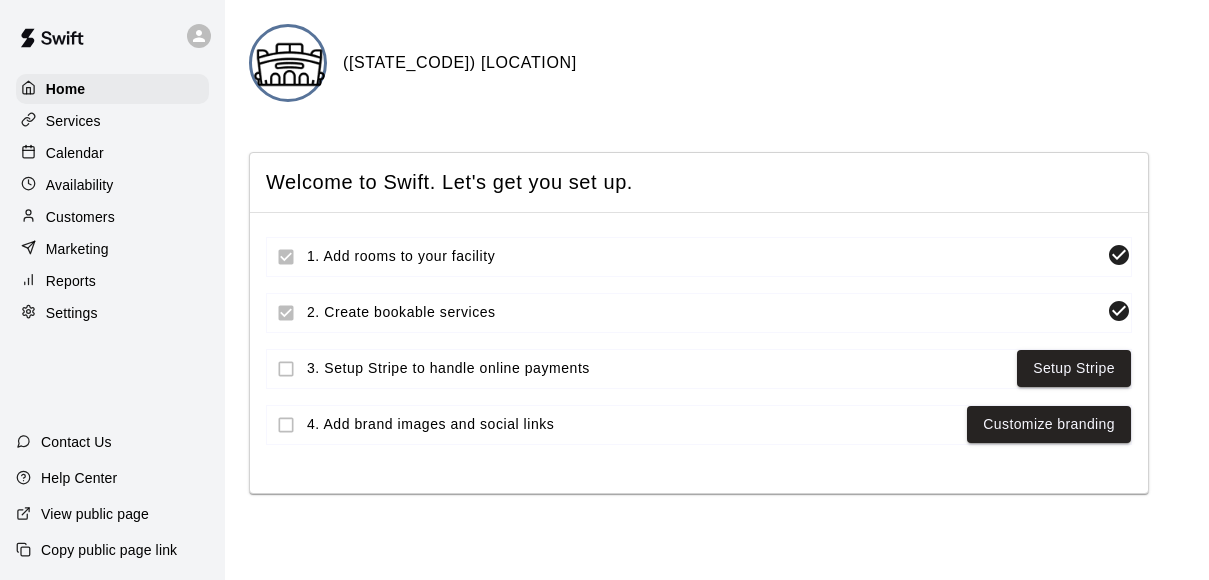click on "Services" at bounding box center [73, 121] 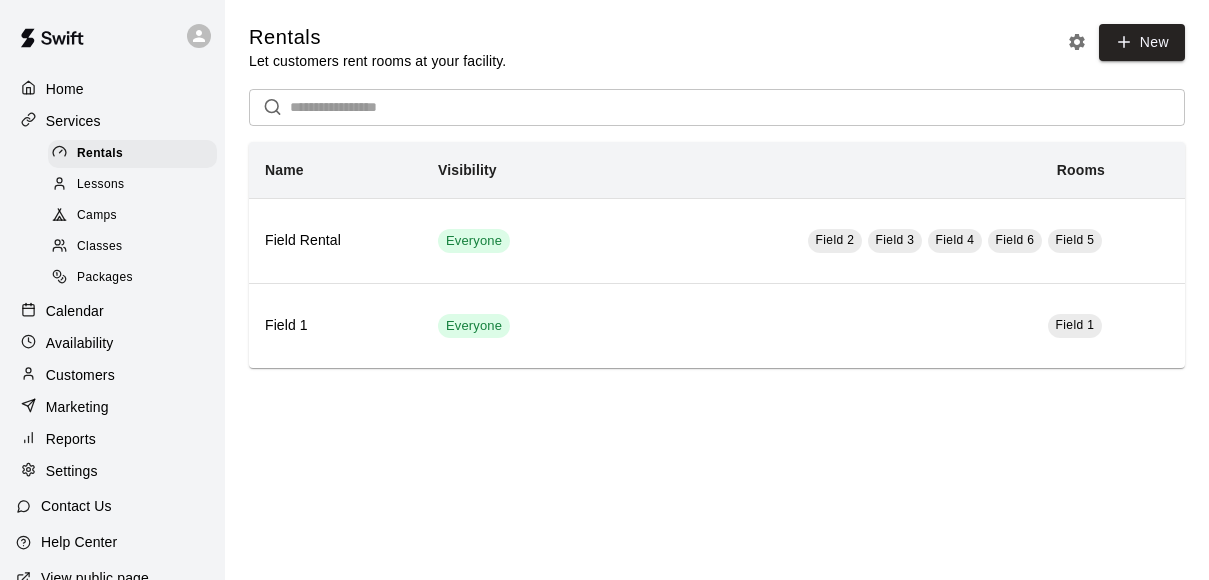 click at bounding box center (52, 38) 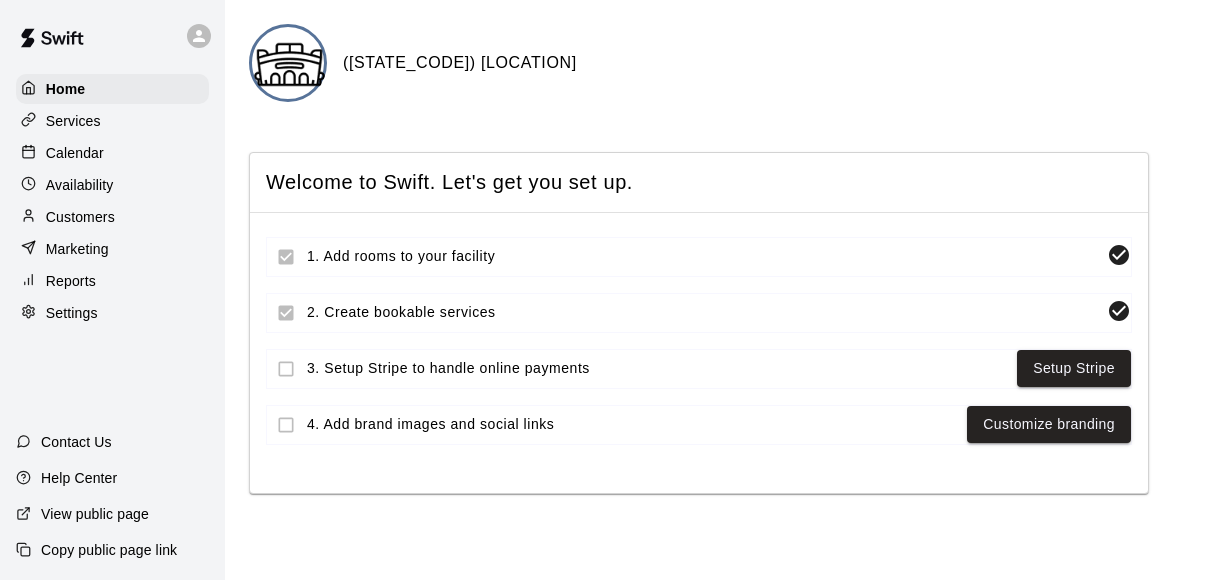 click at bounding box center (289, 64) 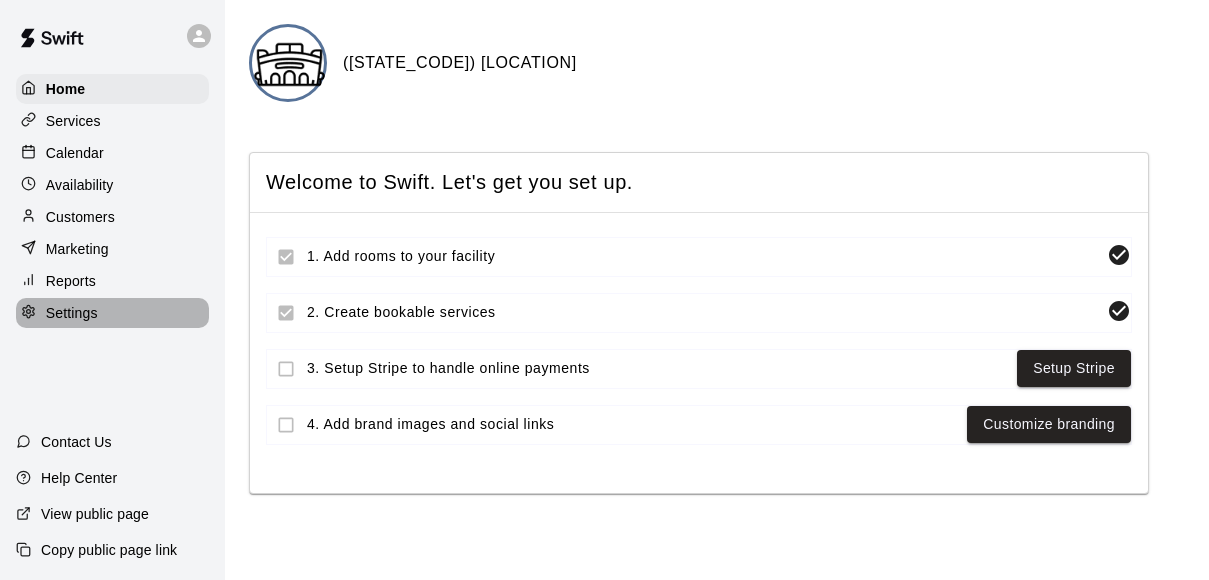 click on "Settings" at bounding box center (72, 313) 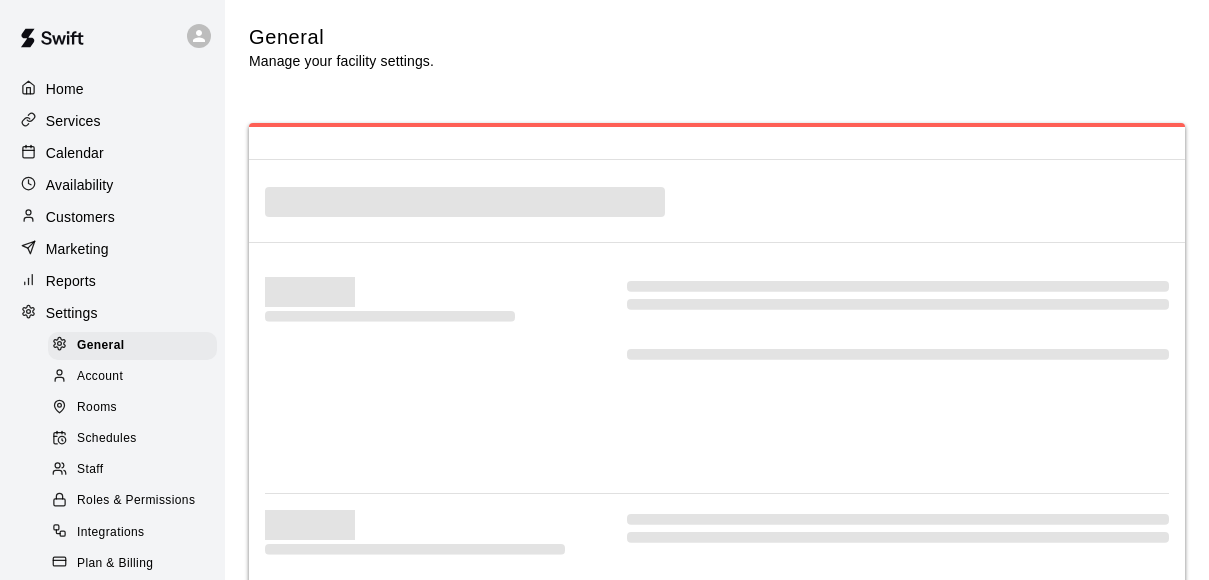 select on "**" 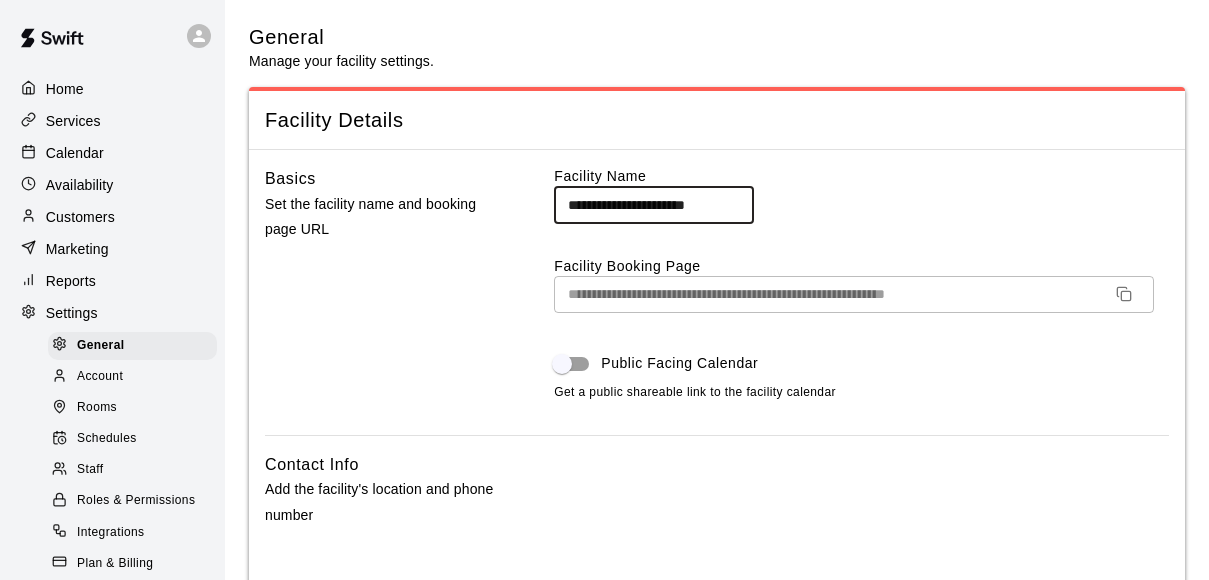 click on "**********" at bounding box center (654, 204) 